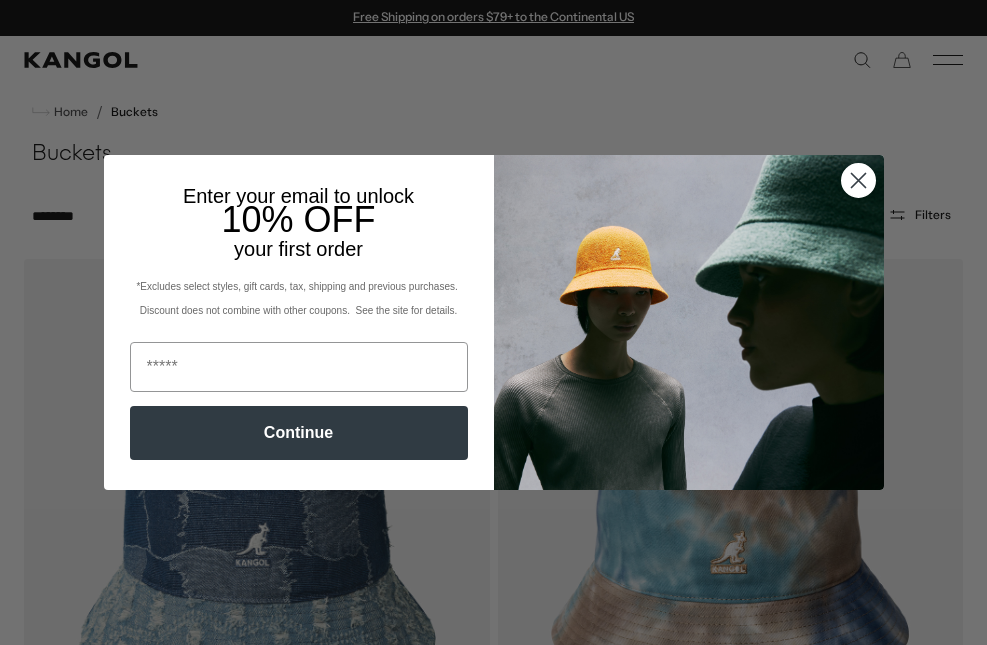 click 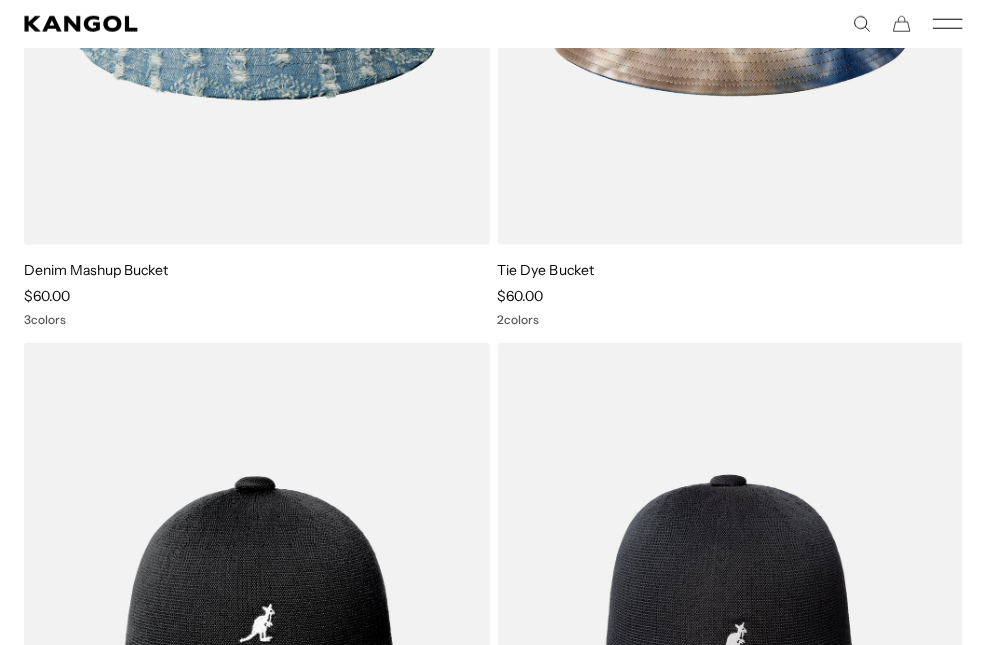 scroll, scrollTop: 260, scrollLeft: 0, axis: vertical 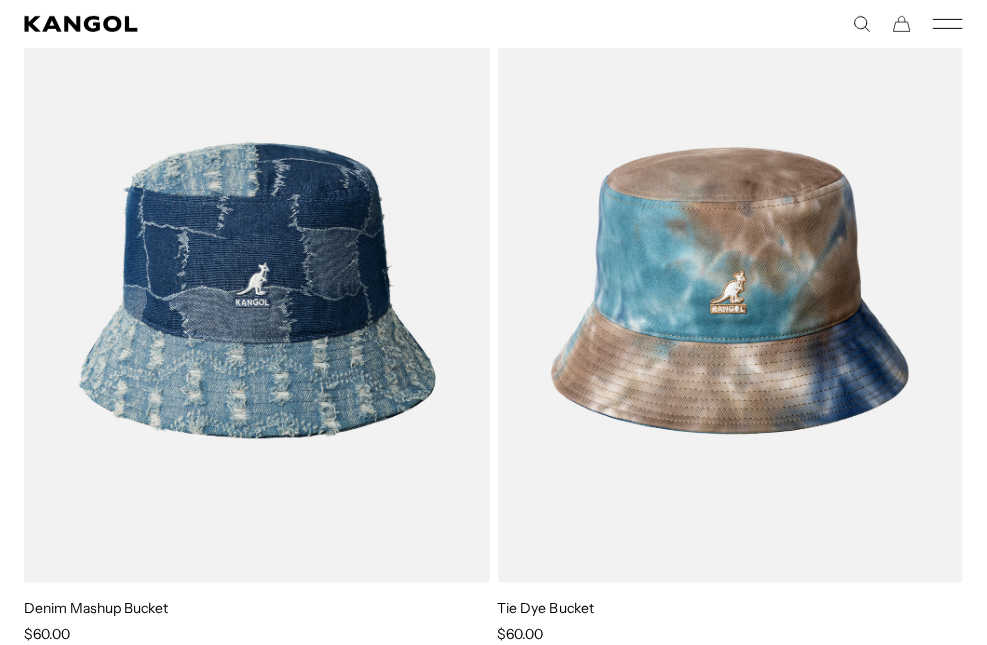 click at bounding box center [0, 0] 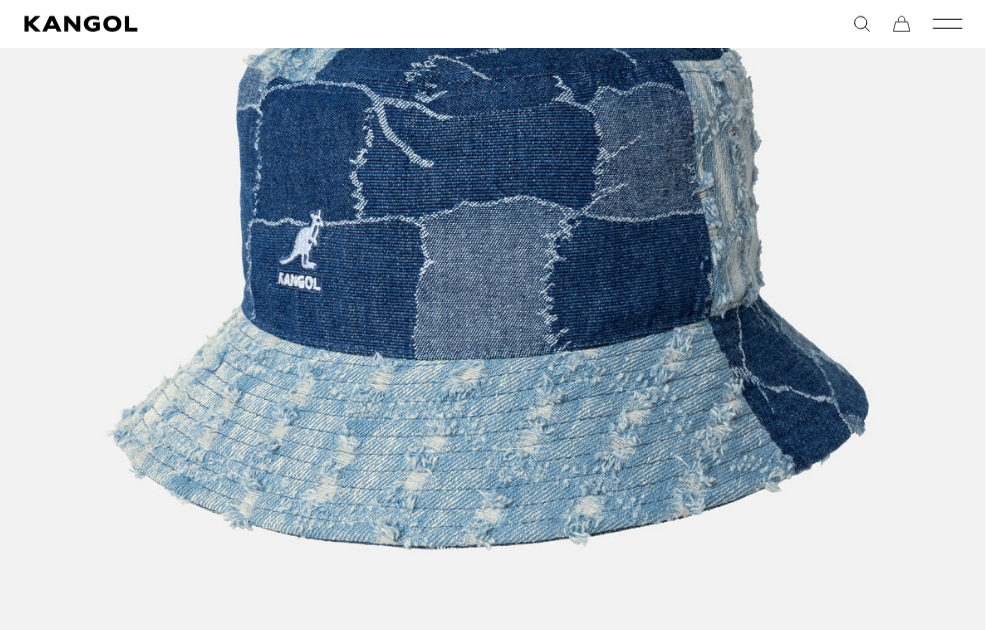 scroll, scrollTop: 527, scrollLeft: 14, axis: both 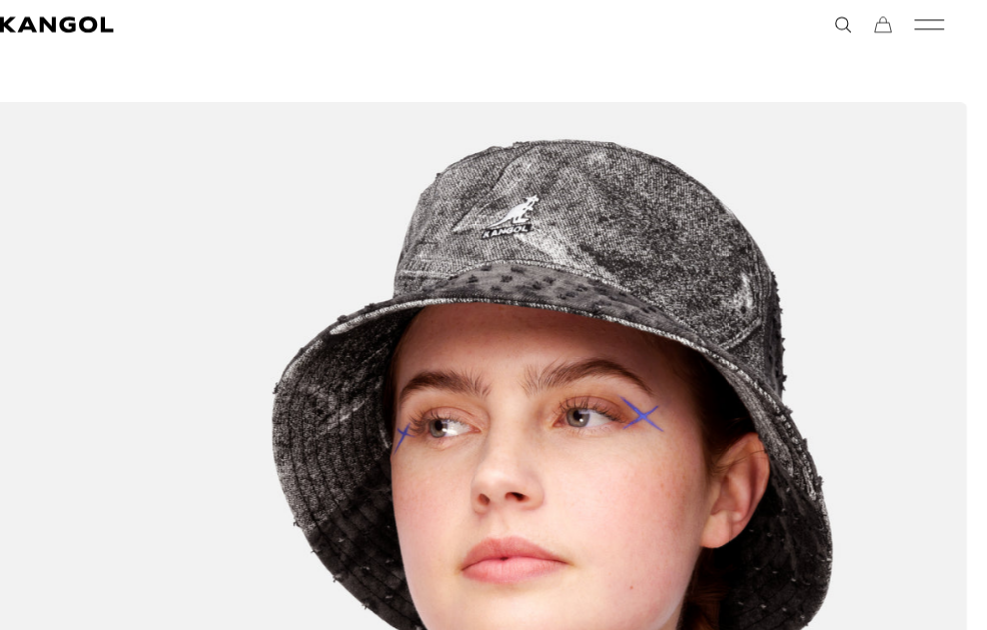 click 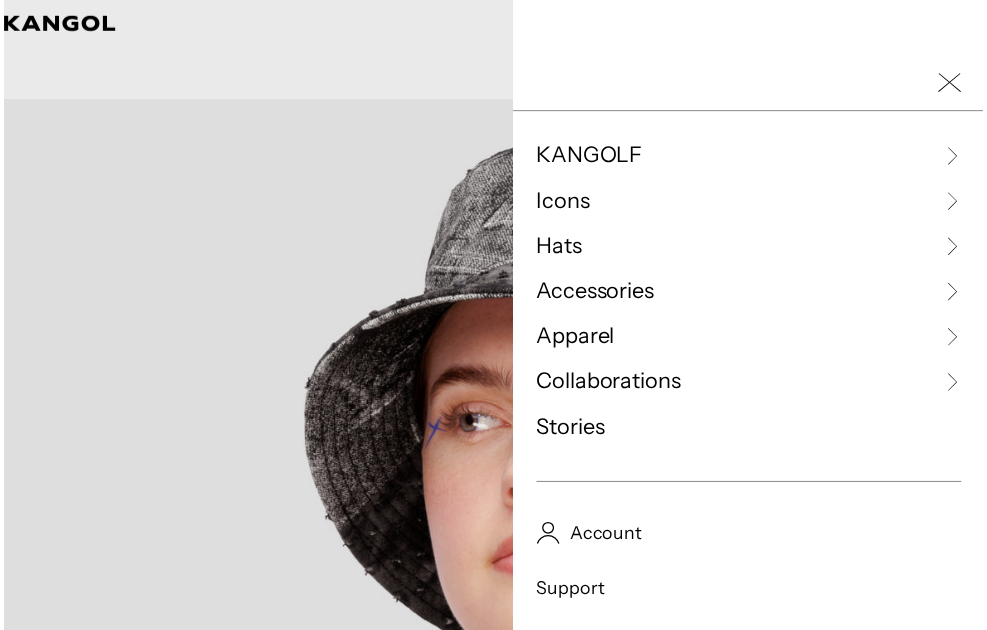 scroll, scrollTop: 0, scrollLeft: 412, axis: horizontal 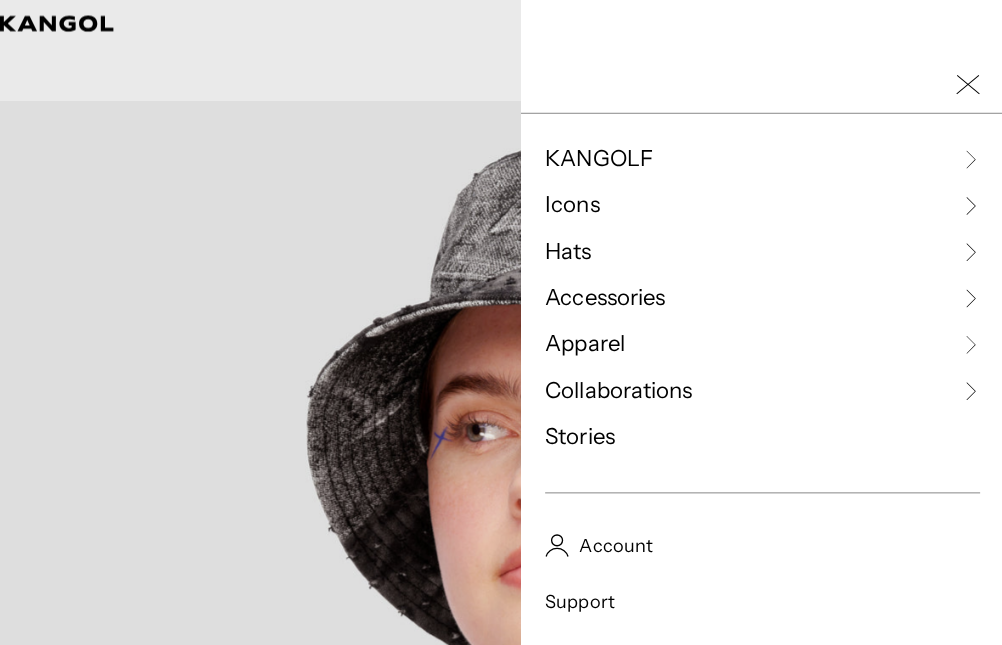 click at bounding box center (501, 322) 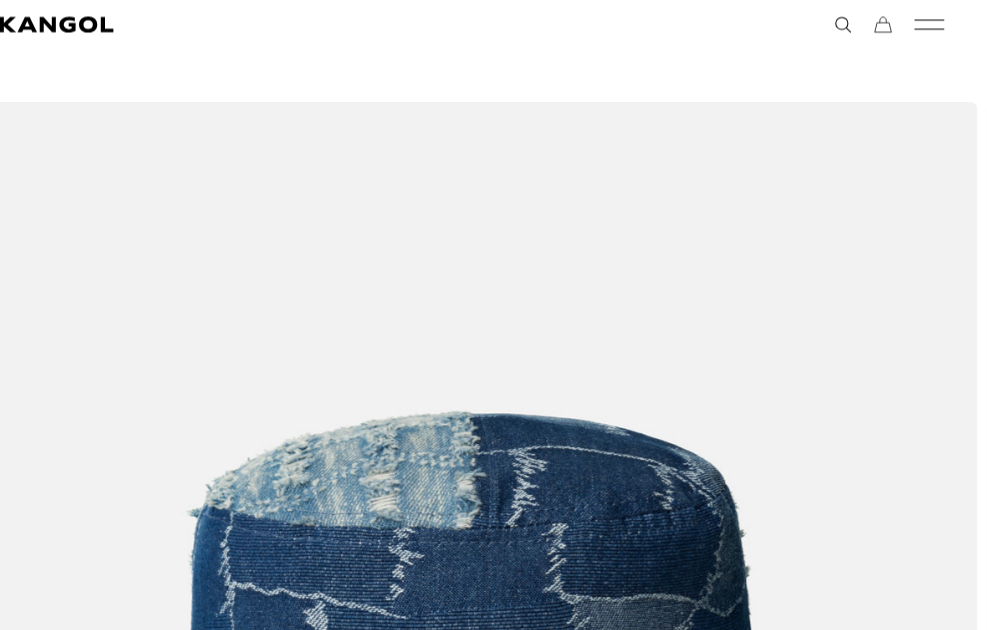 scroll, scrollTop: 0, scrollLeft: 412, axis: horizontal 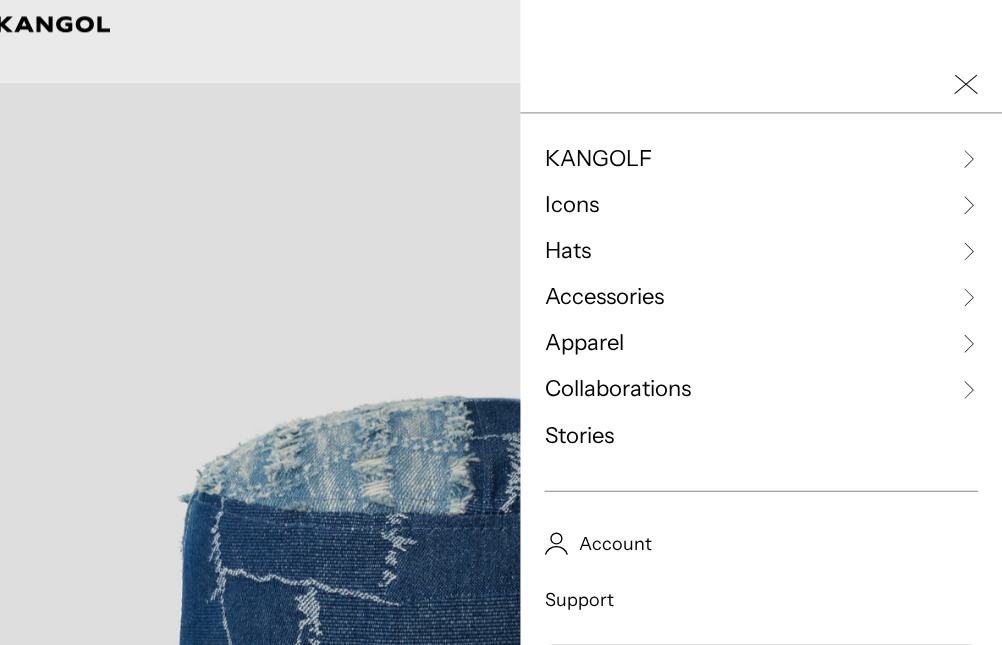 click on "Hats" at bounding box center (569, 250) 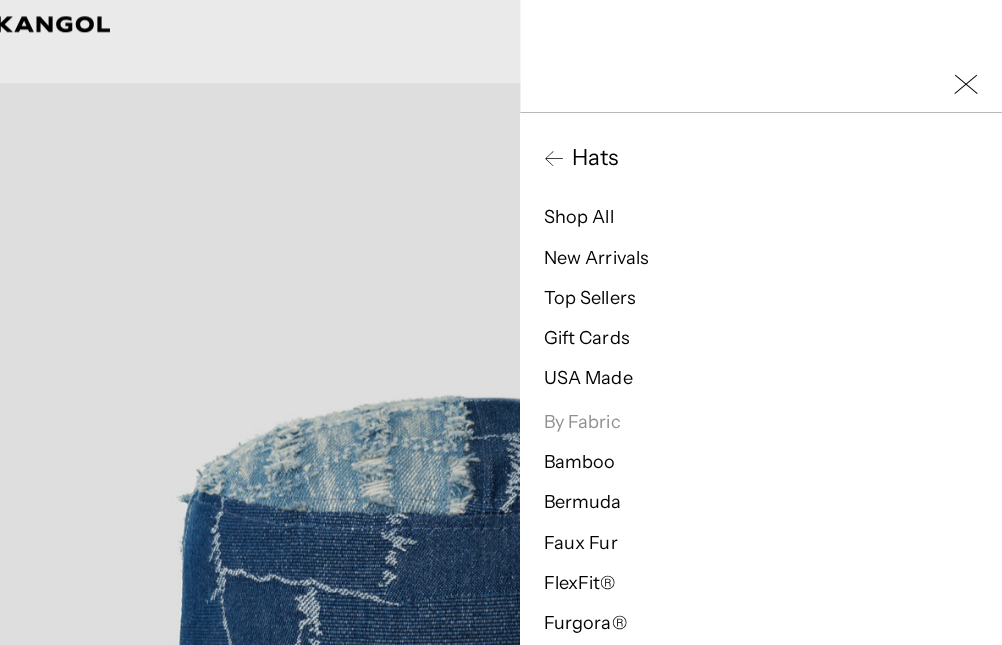 scroll, scrollTop: 0, scrollLeft: 0, axis: both 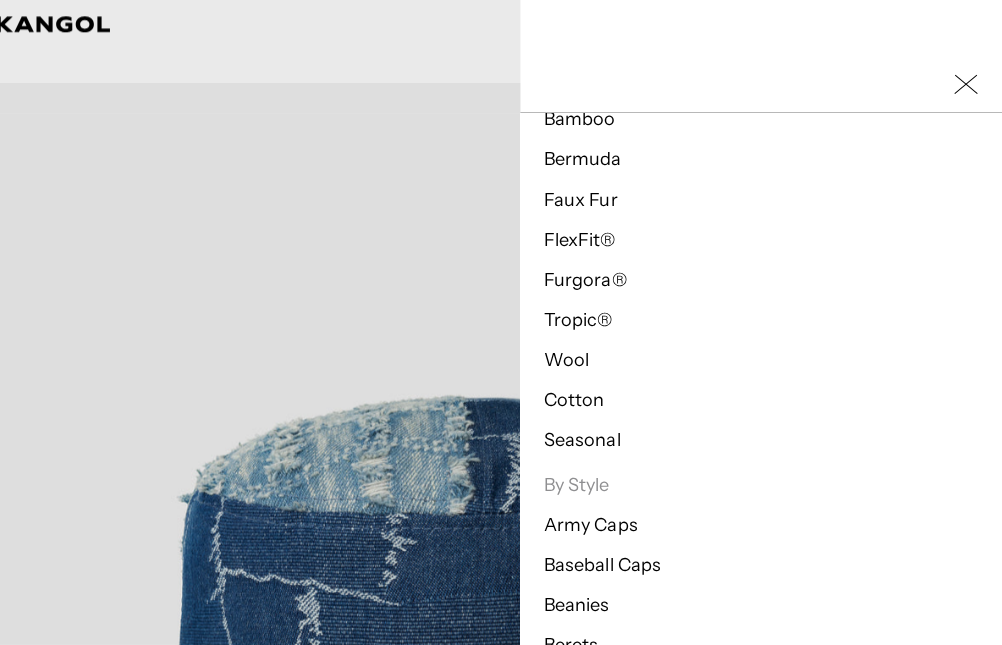 click on "Cotton" at bounding box center [576, 399] 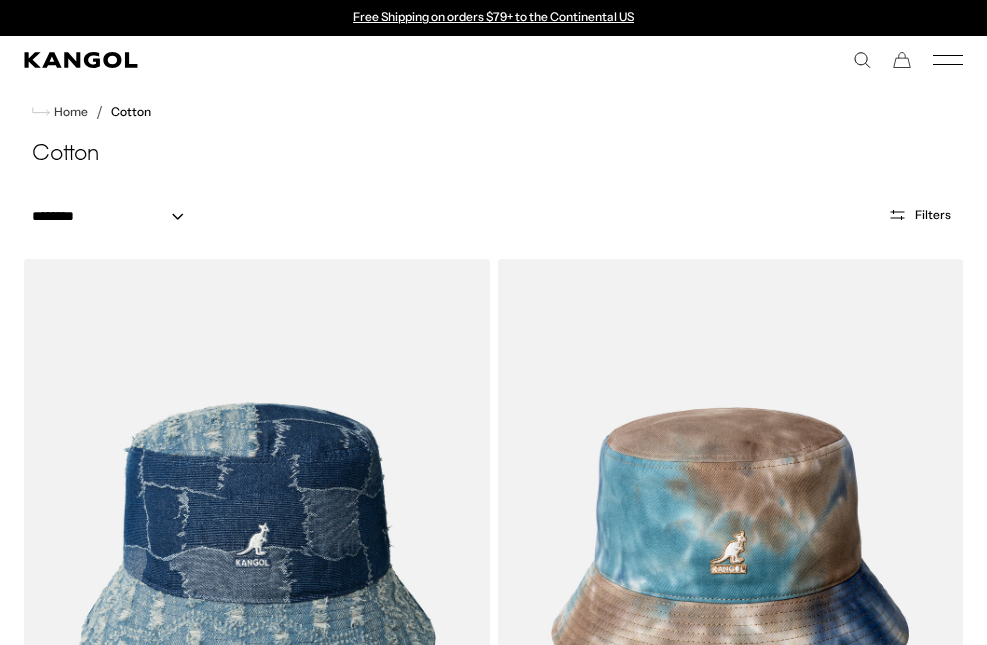 scroll, scrollTop: 393, scrollLeft: 0, axis: vertical 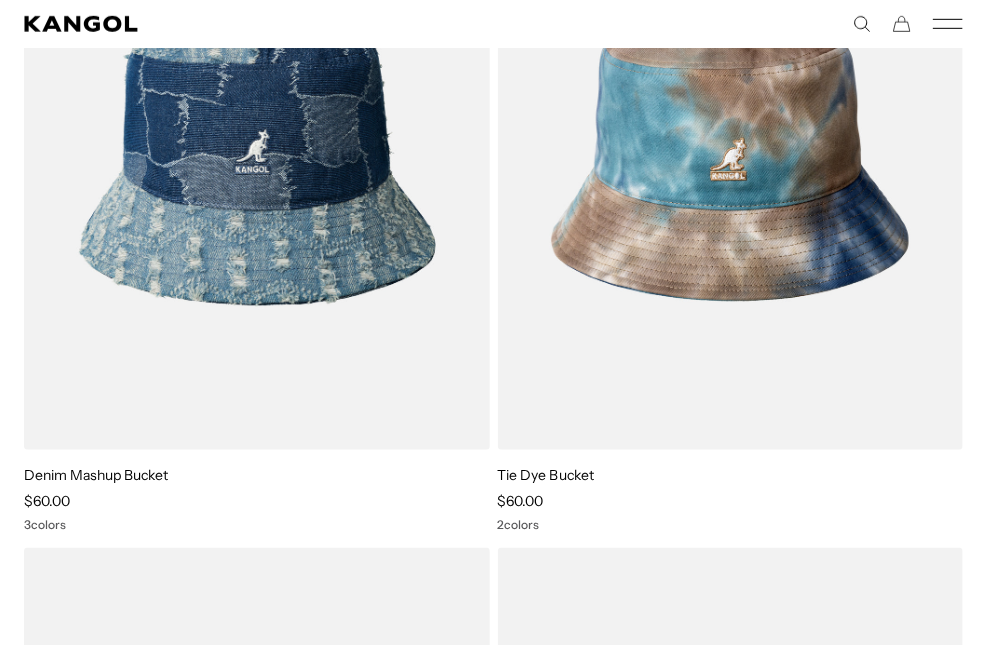 click on "Denim Mashup Bucket" at bounding box center [96, 475] 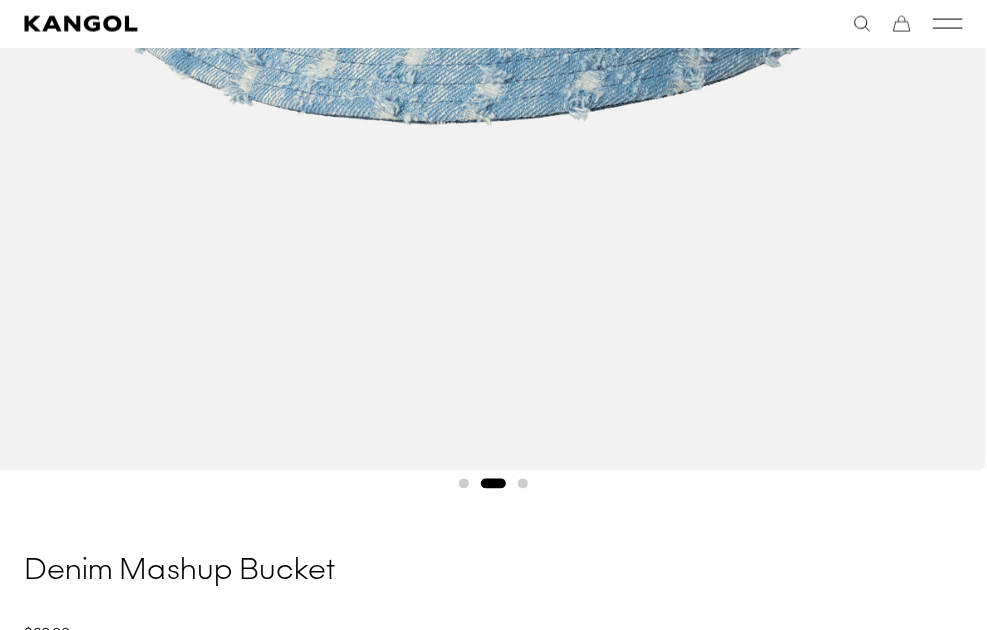scroll, scrollTop: 952, scrollLeft: 0, axis: vertical 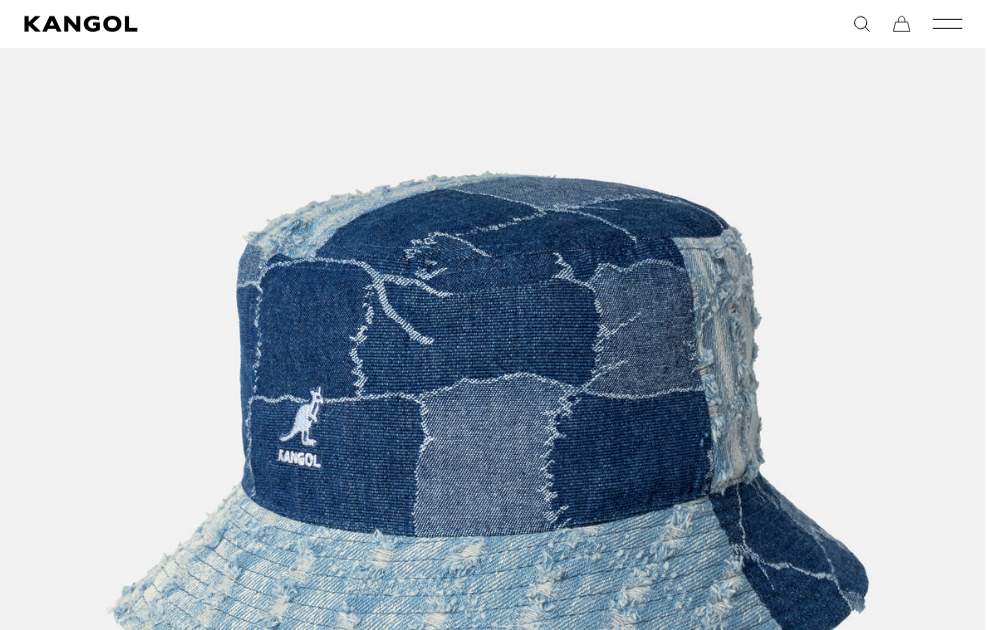click at bounding box center (487, 448) 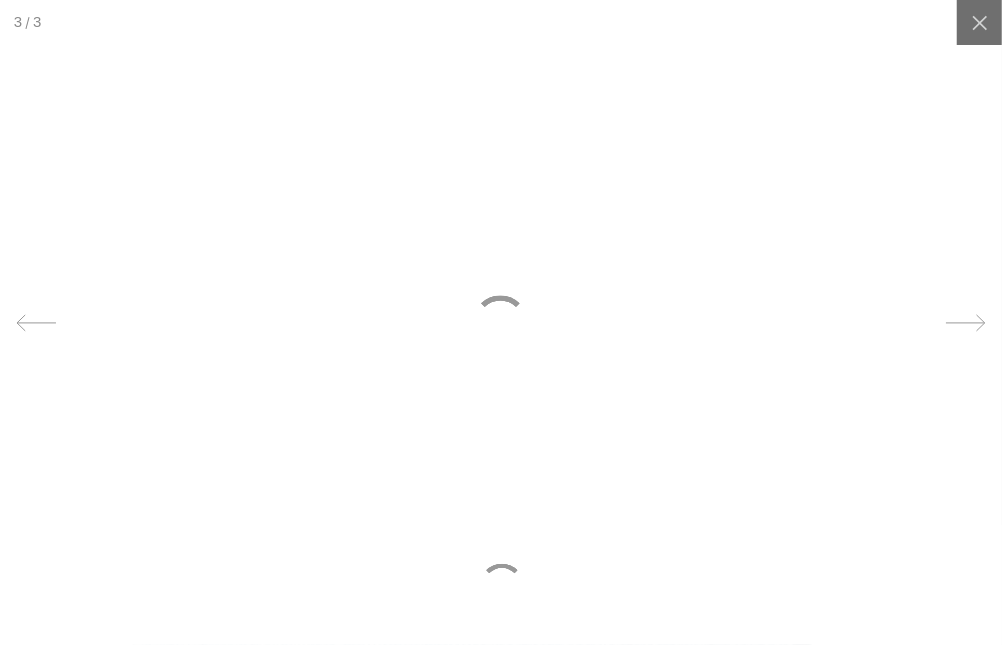scroll, scrollTop: 0, scrollLeft: 412, axis: horizontal 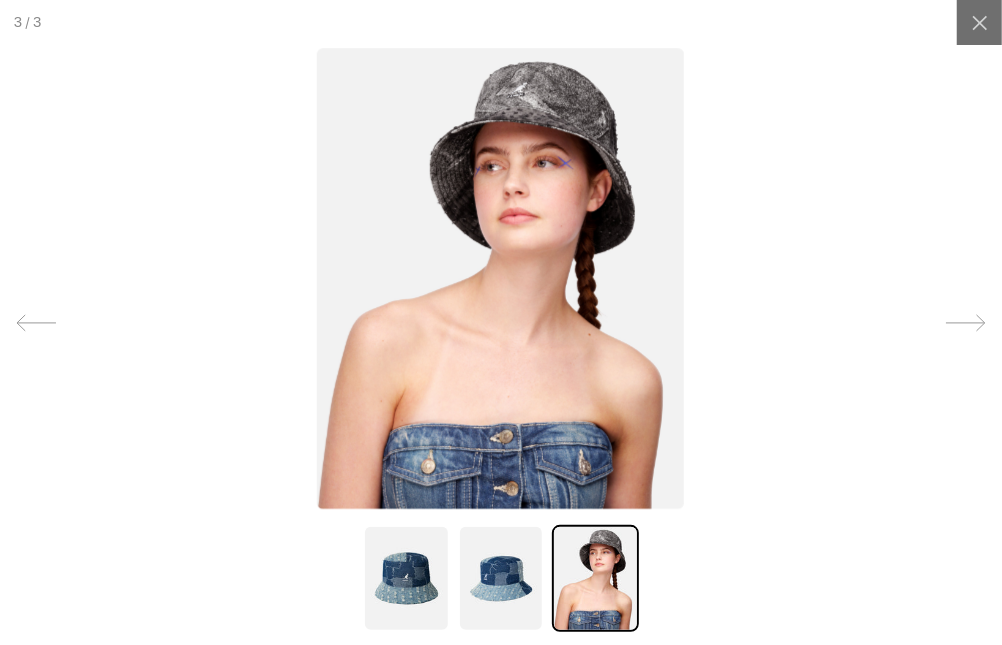 click 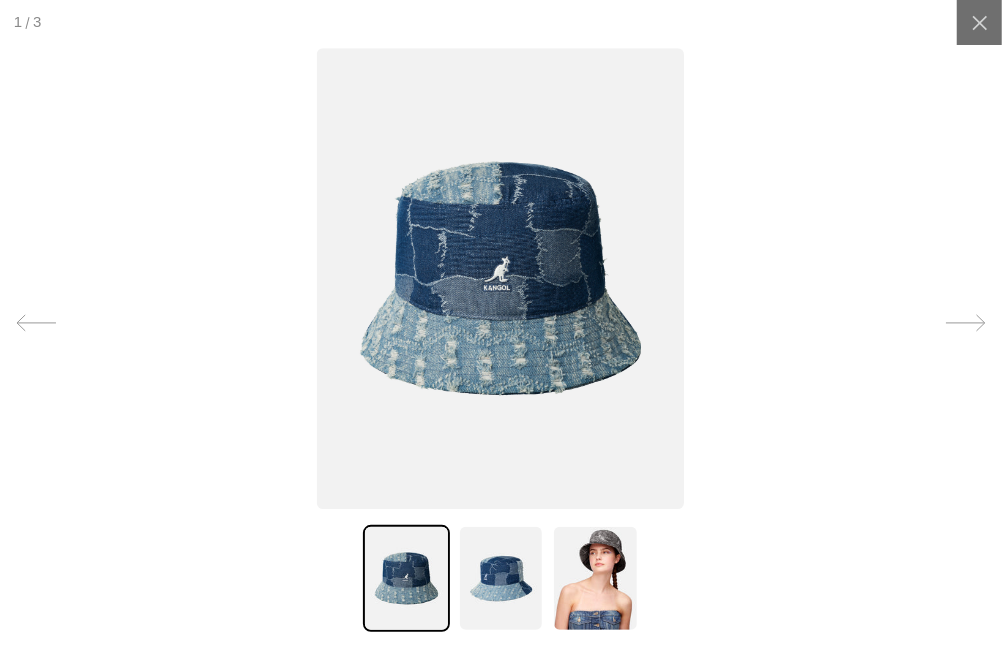 click 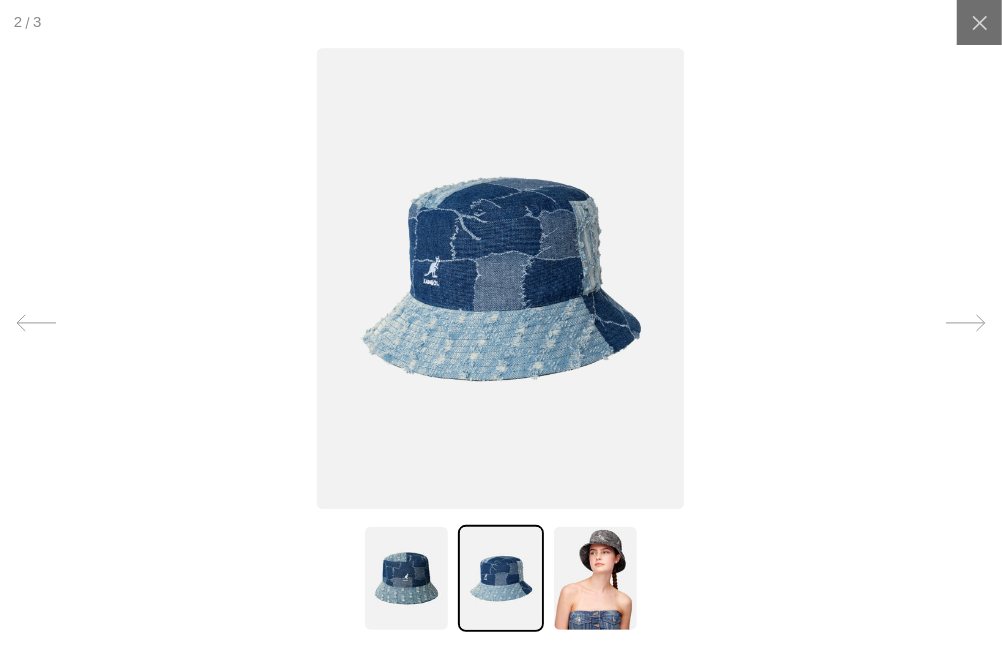 scroll, scrollTop: 0, scrollLeft: 0, axis: both 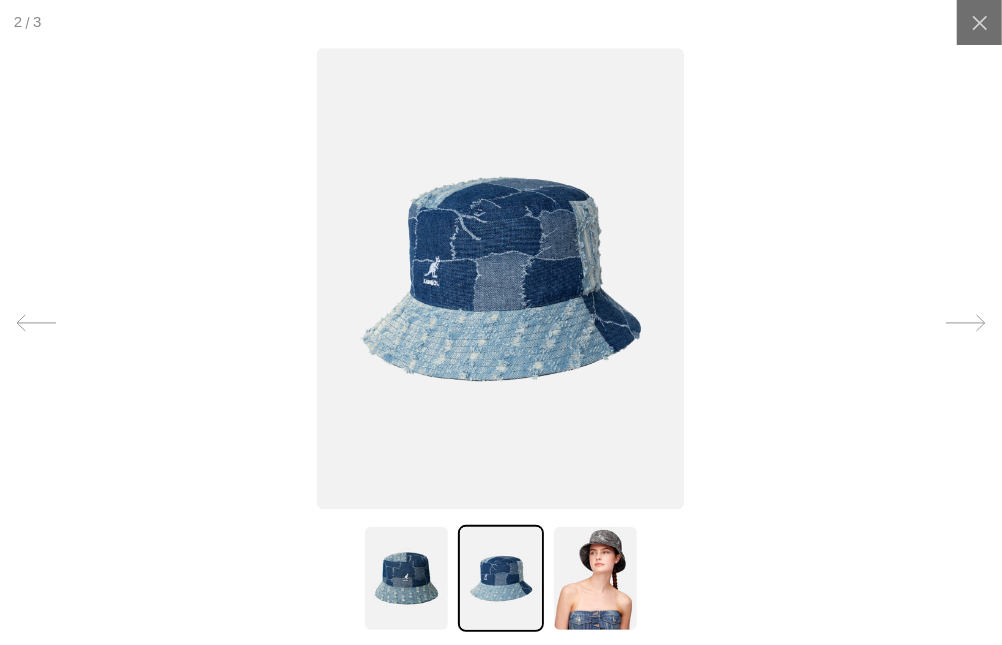 click 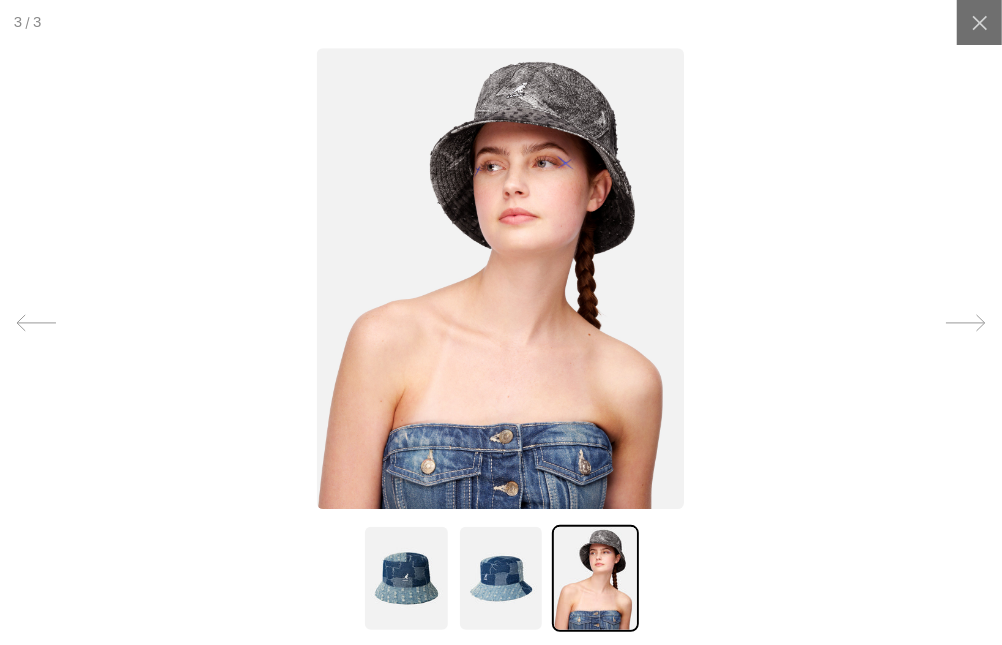 scroll, scrollTop: 0, scrollLeft: 412, axis: horizontal 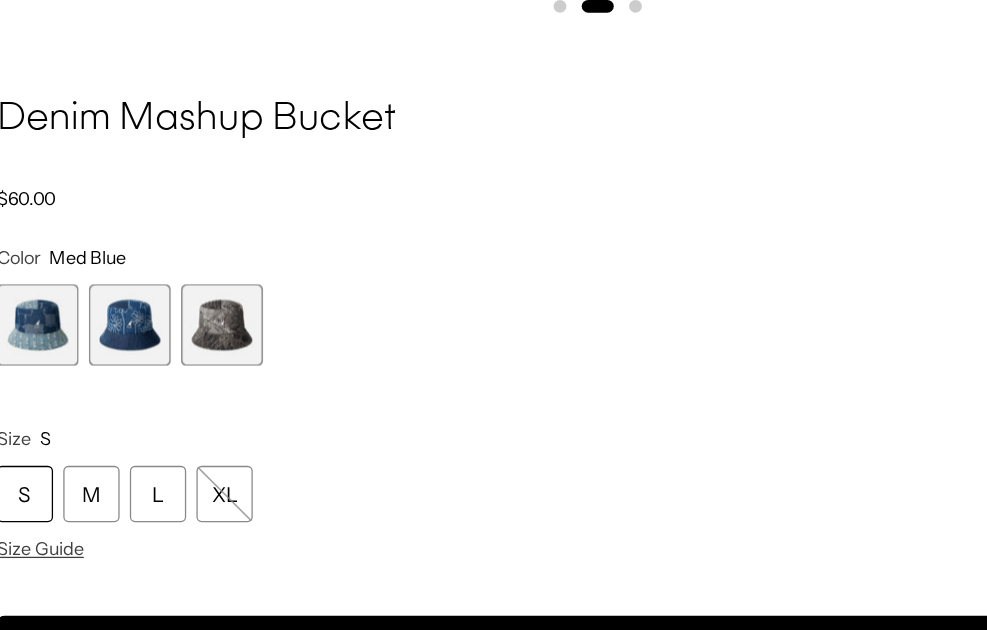 click at bounding box center [128, 346] 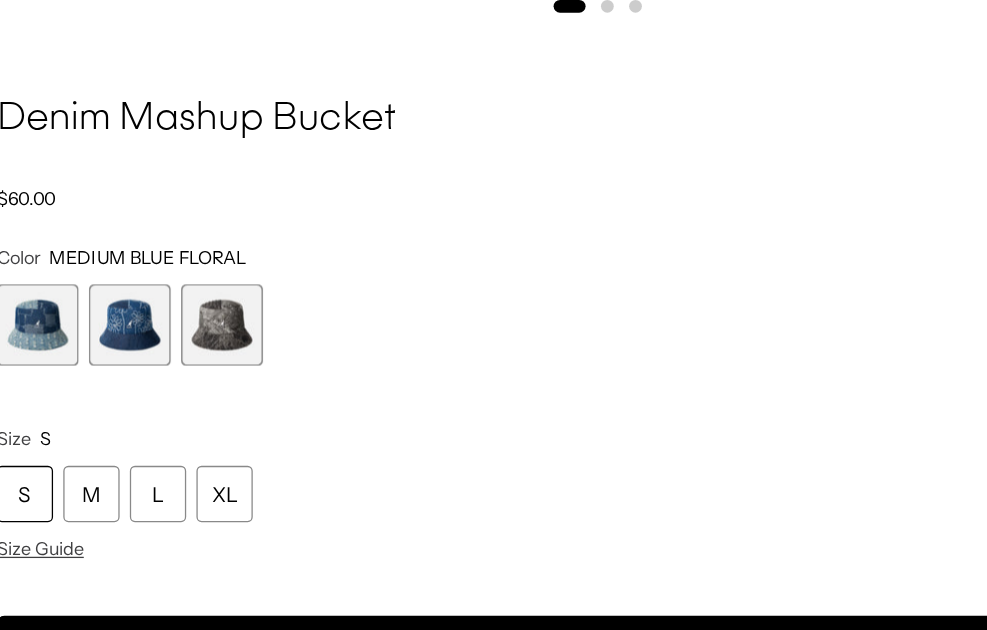 scroll, scrollTop: 0, scrollLeft: 0, axis: both 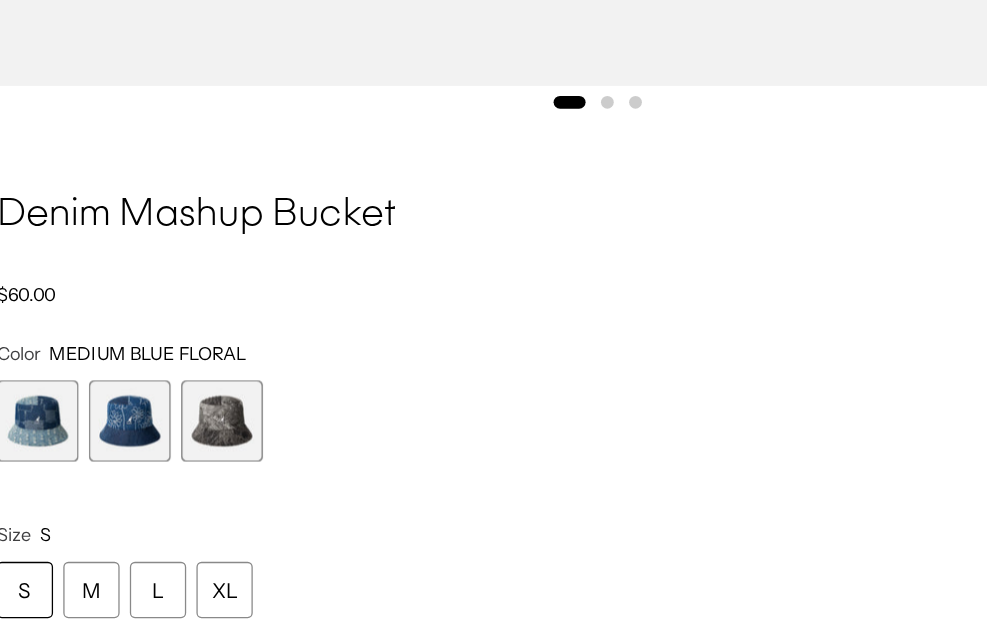 click at bounding box center [200, 470] 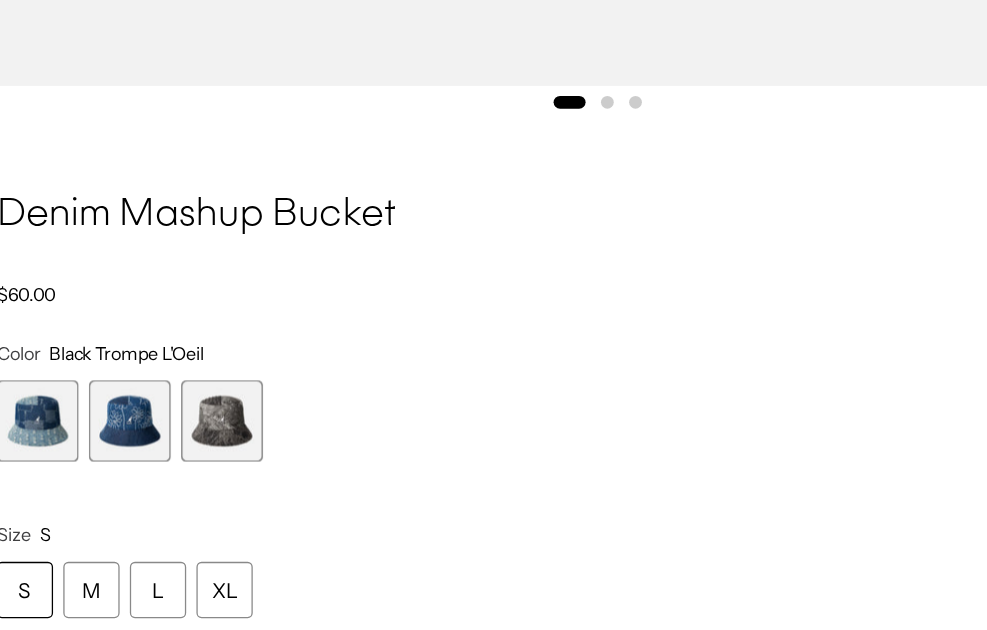 scroll, scrollTop: 0, scrollLeft: 0, axis: both 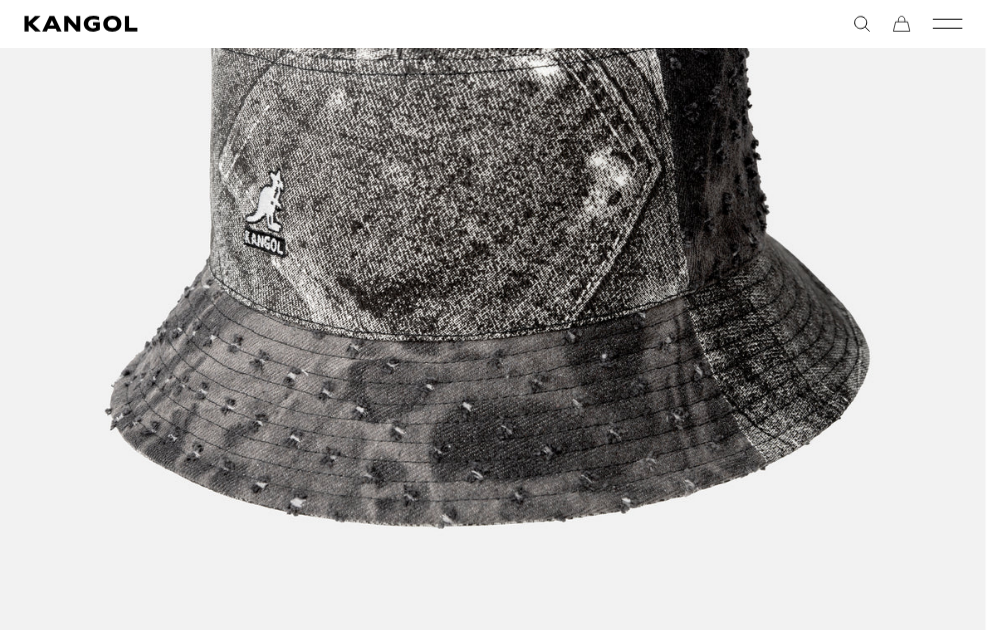 click 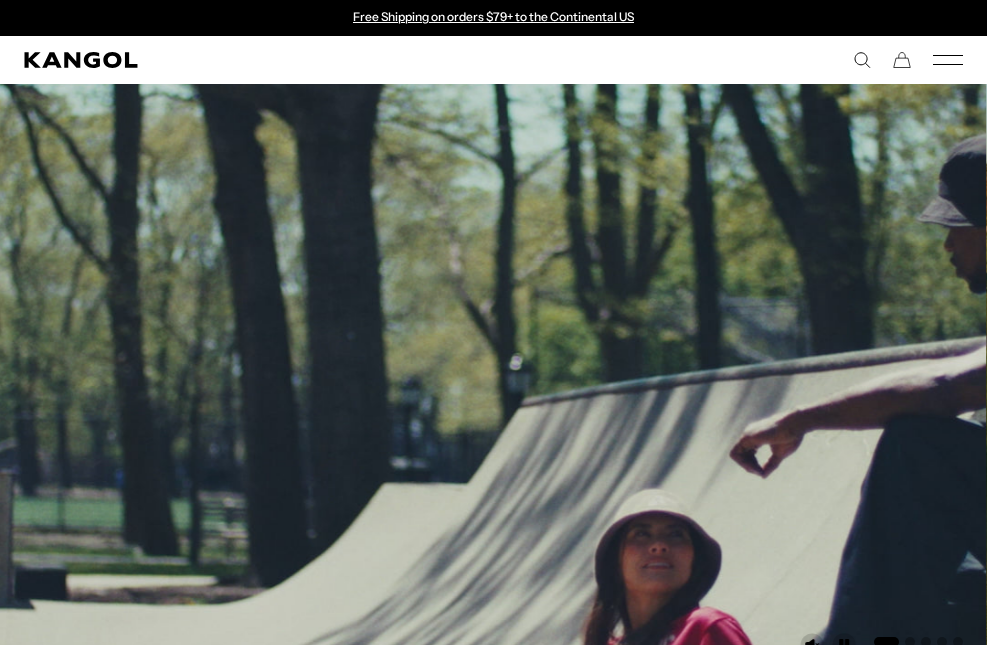 scroll, scrollTop: 855, scrollLeft: 0, axis: vertical 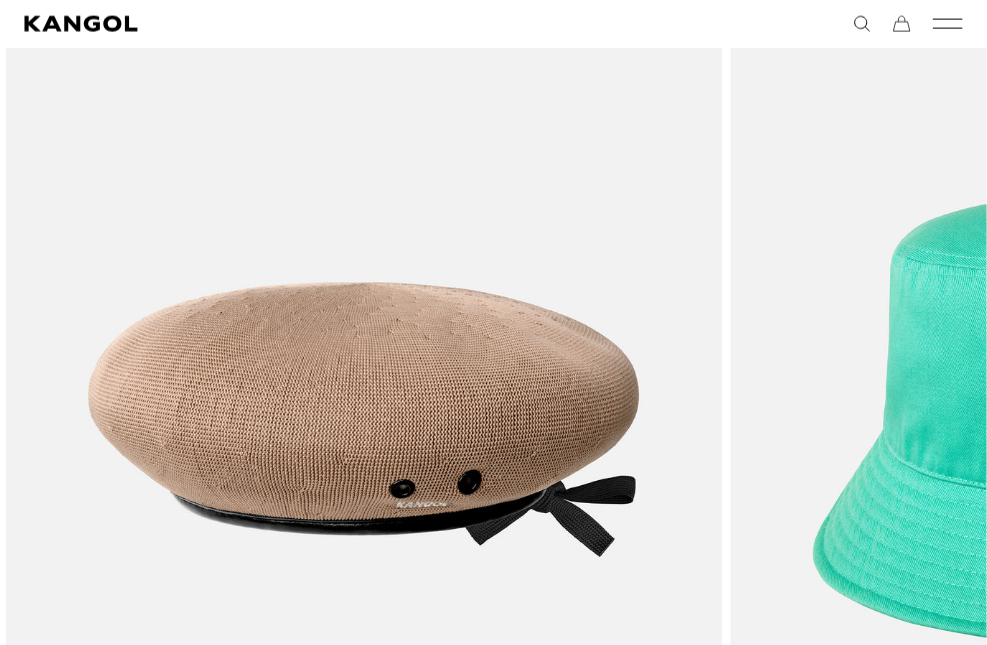 click 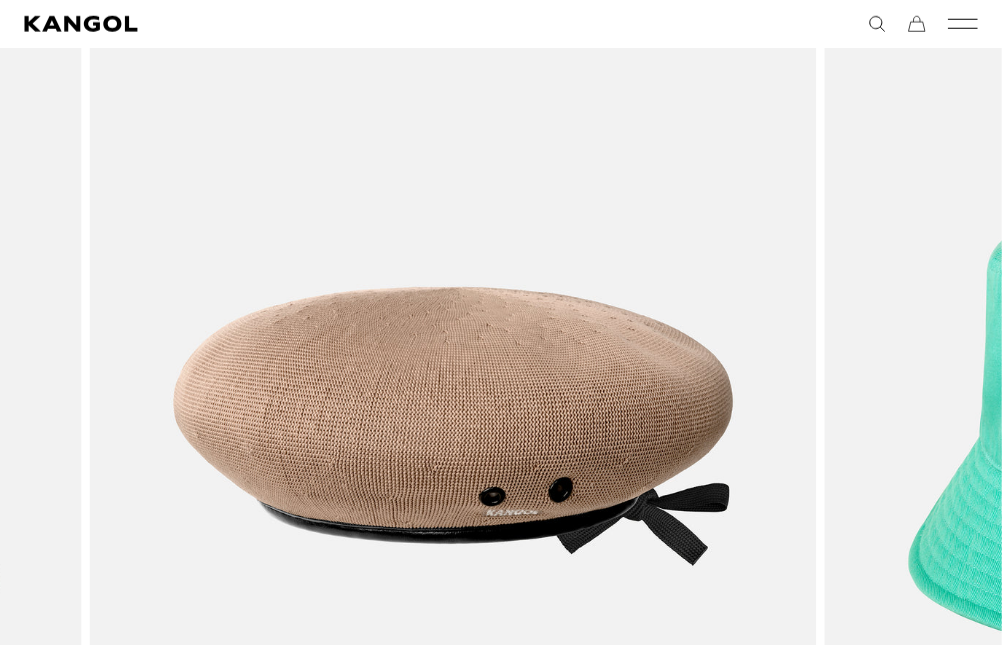 scroll, scrollTop: 0, scrollLeft: 0, axis: both 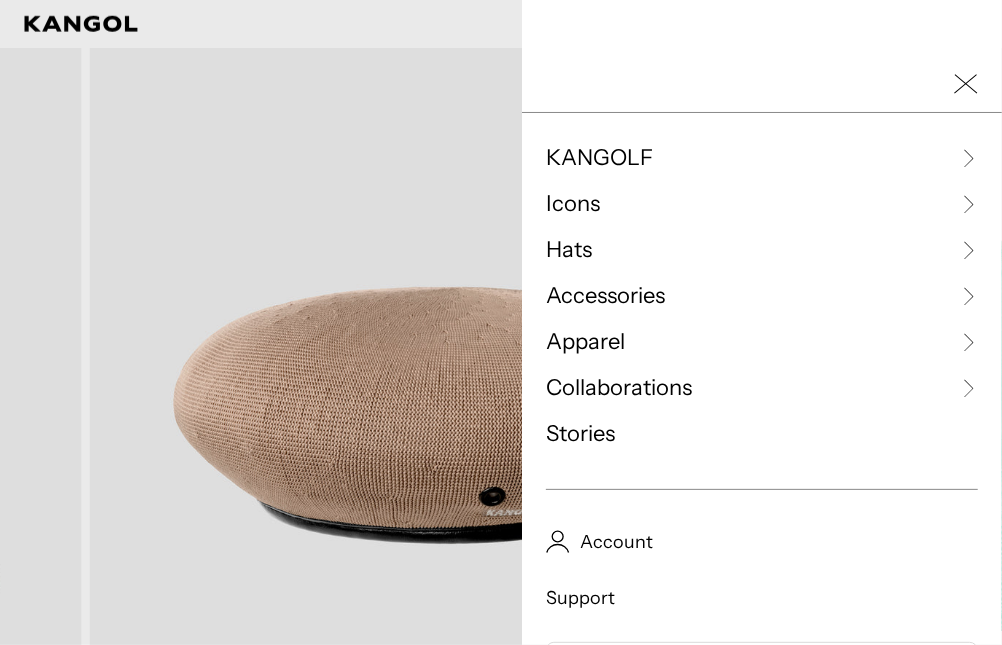 click on "Hats" at bounding box center [569, 250] 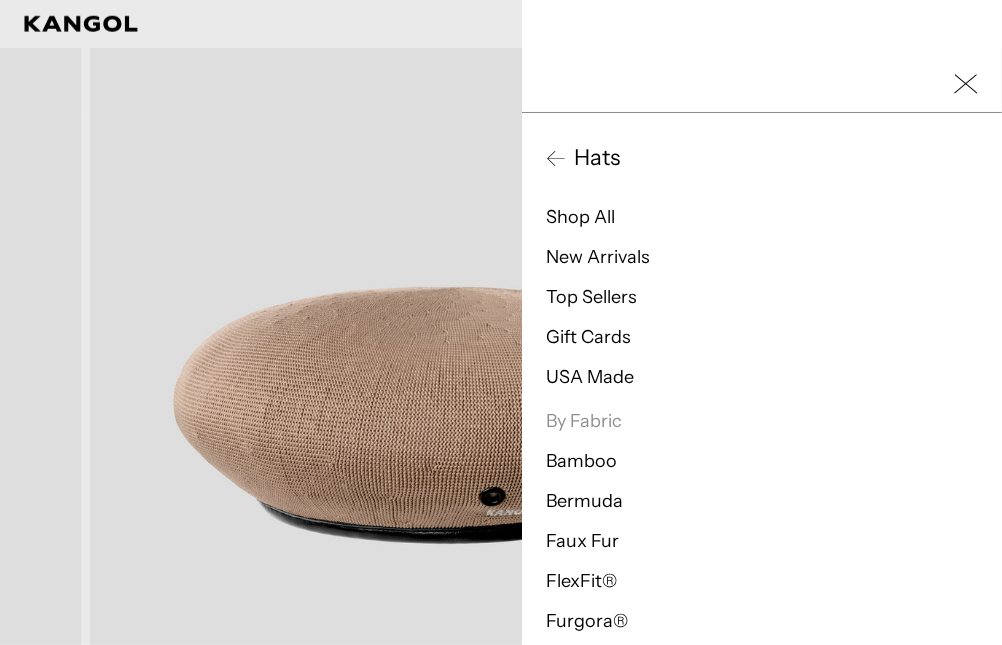 scroll, scrollTop: 0, scrollLeft: 0, axis: both 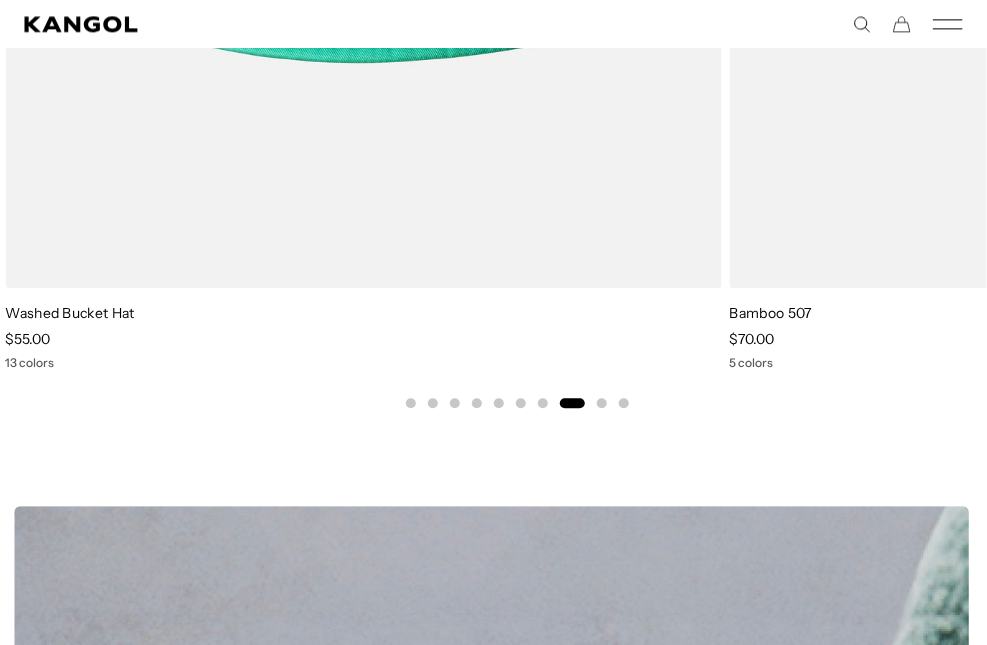 click on "Washed Bucket Hat" at bounding box center [363, 313] 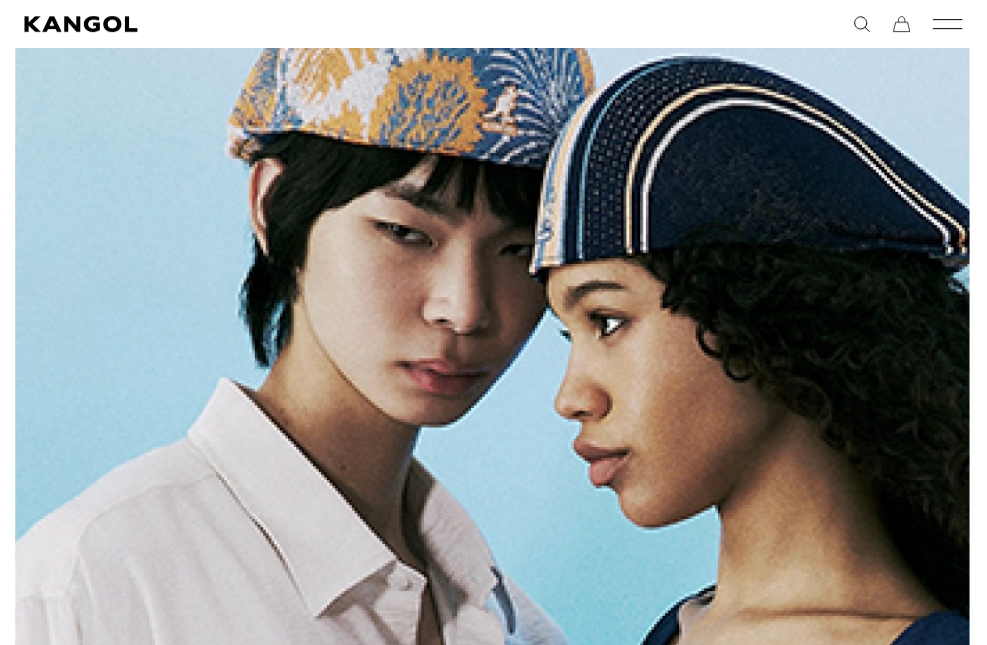 scroll, scrollTop: 2009, scrollLeft: 0, axis: vertical 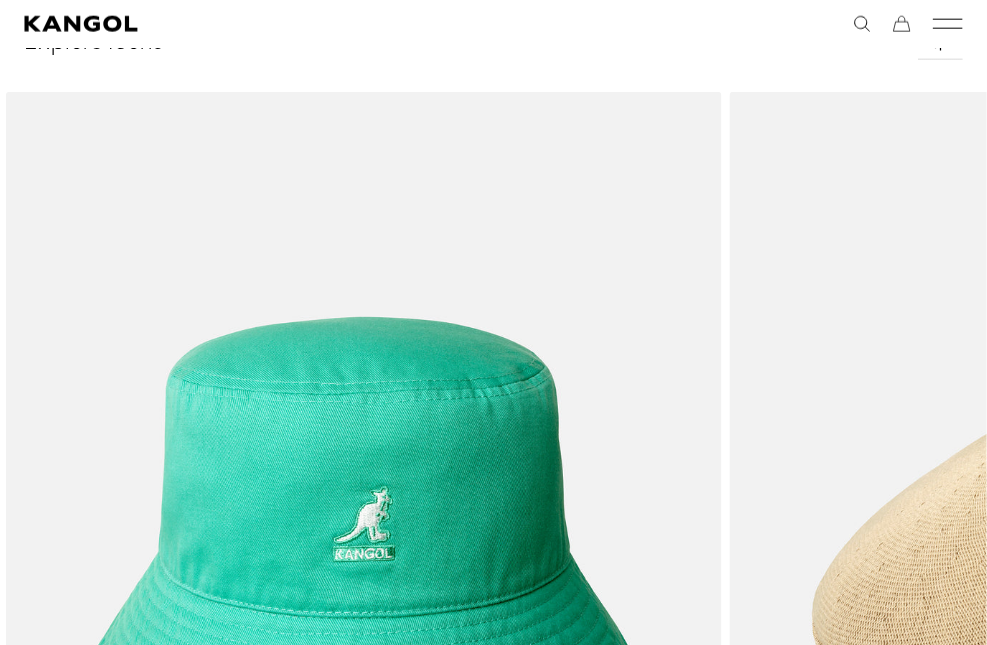 click at bounding box center [0, 0] 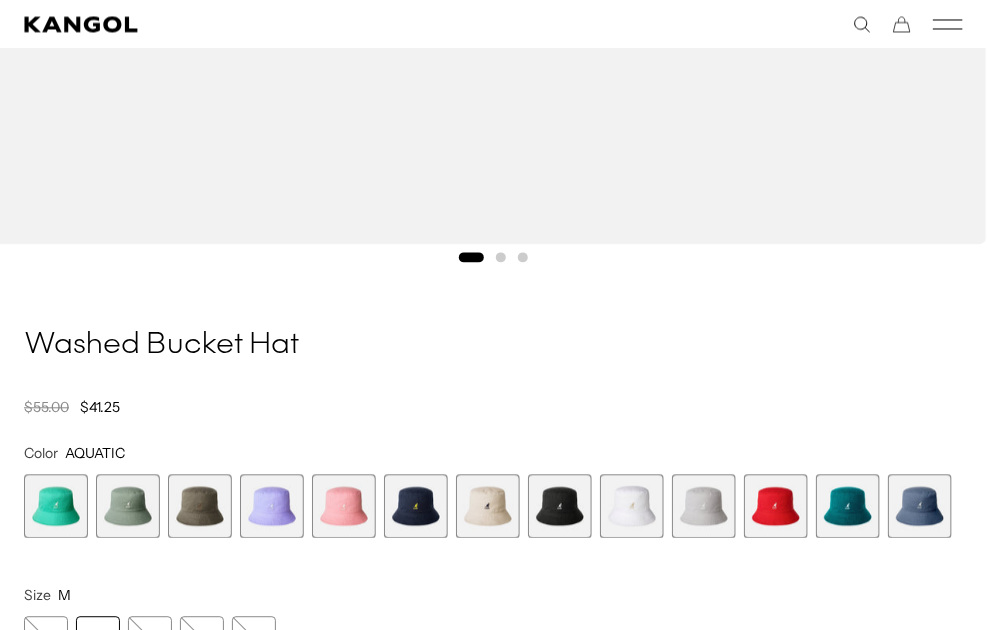 scroll, scrollTop: 1179, scrollLeft: 0, axis: vertical 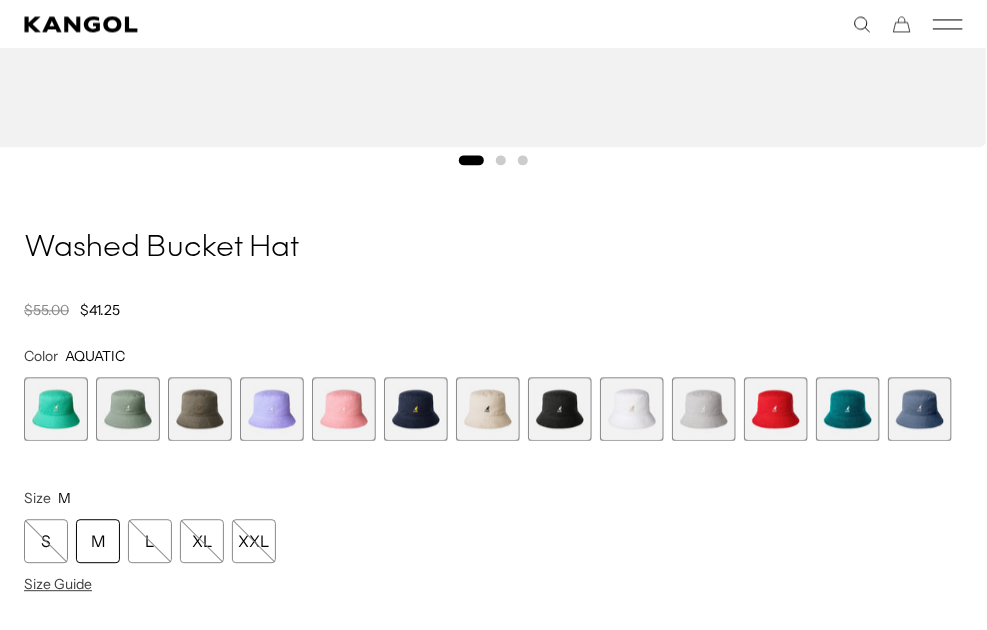 click at bounding box center (920, 409) 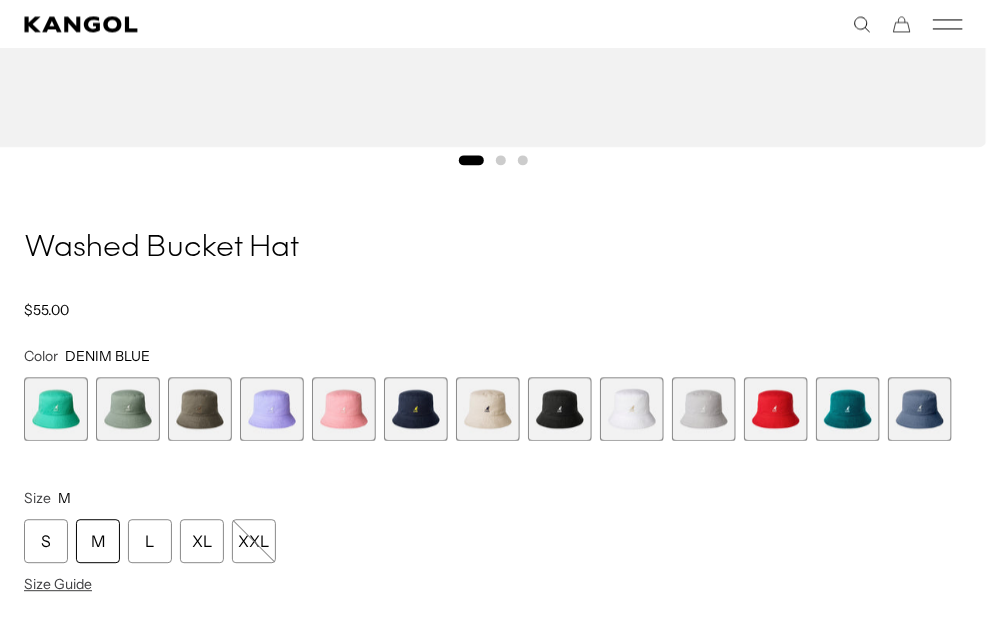 scroll, scrollTop: 0, scrollLeft: 0, axis: both 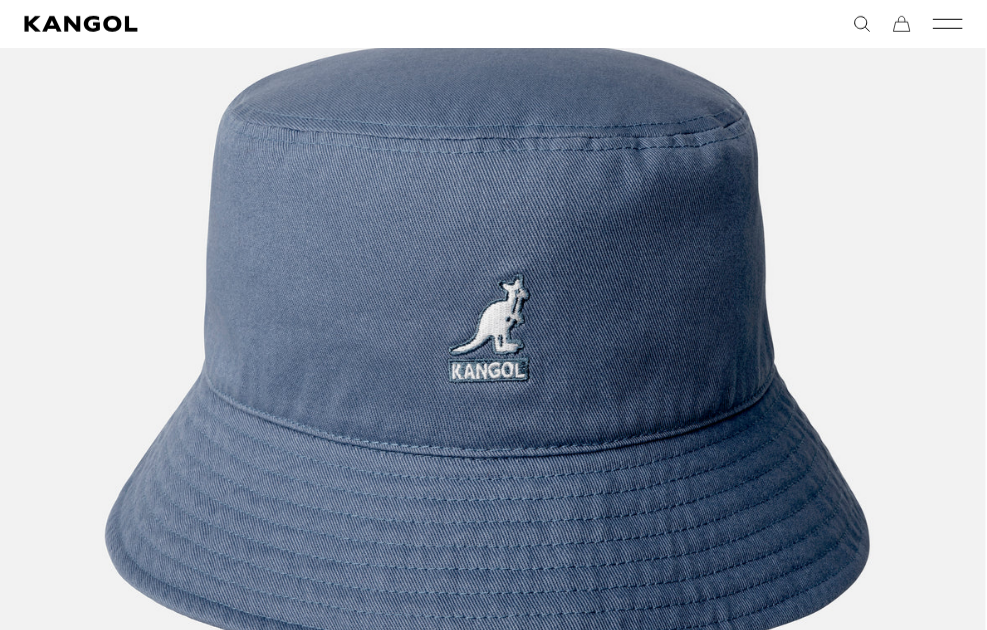click on "KANGOLF
KANGOLF
Shop the KANGOLF Collection
Golf Accessories
All Golf
Icons
Icons" at bounding box center (493, 24) 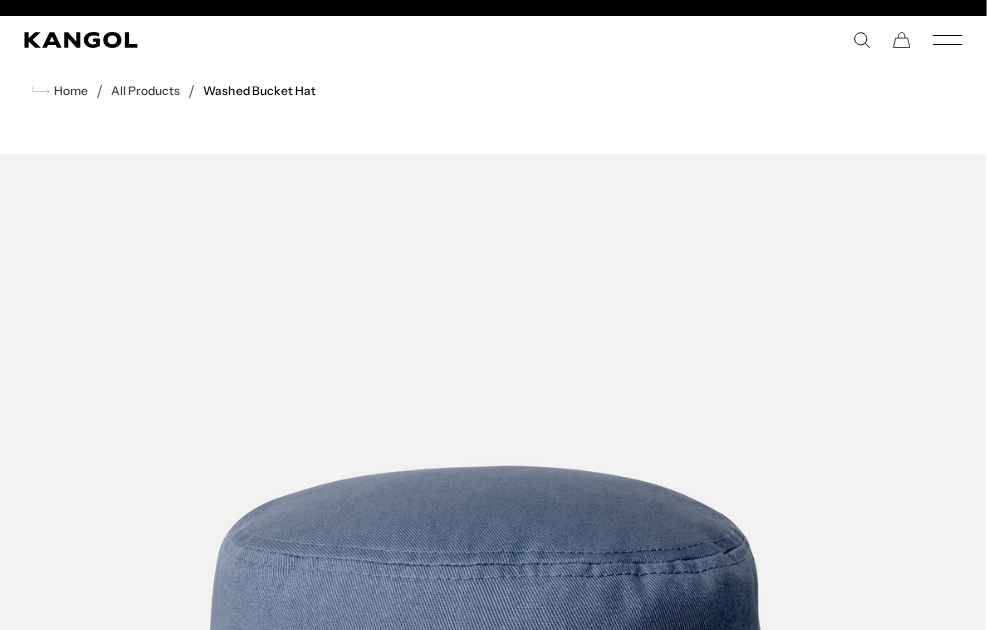 scroll, scrollTop: 0, scrollLeft: 0, axis: both 